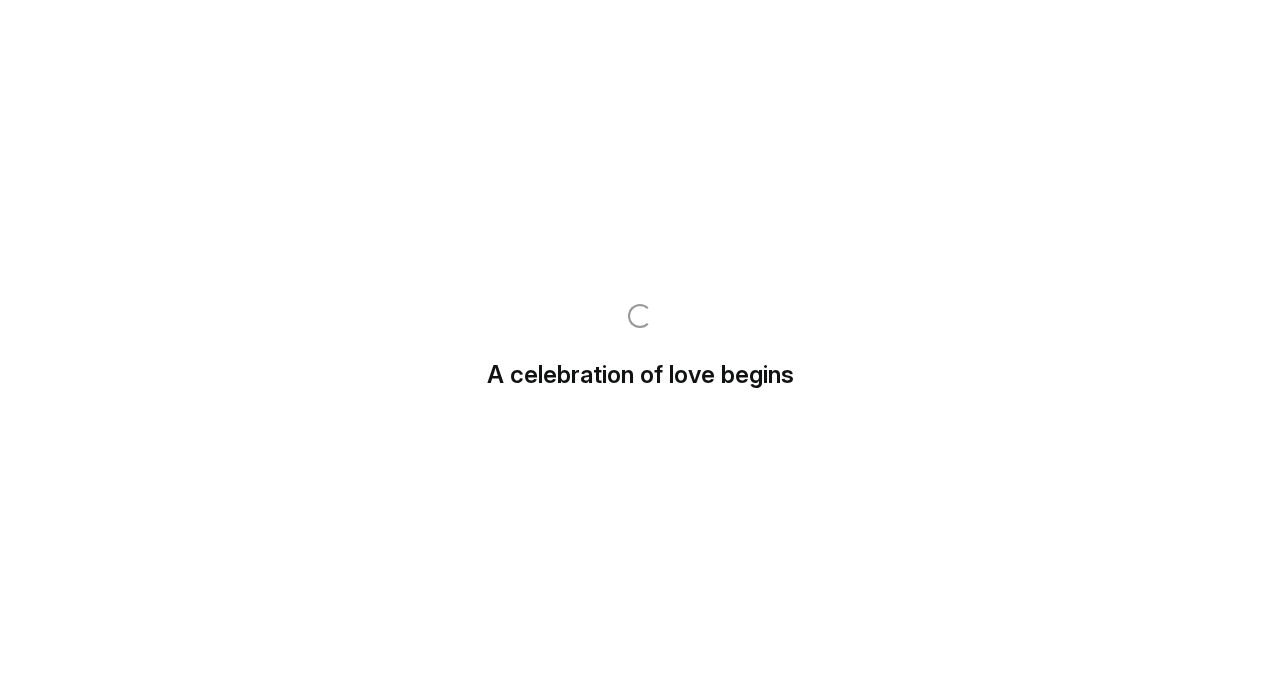 scroll, scrollTop: 0, scrollLeft: 0, axis: both 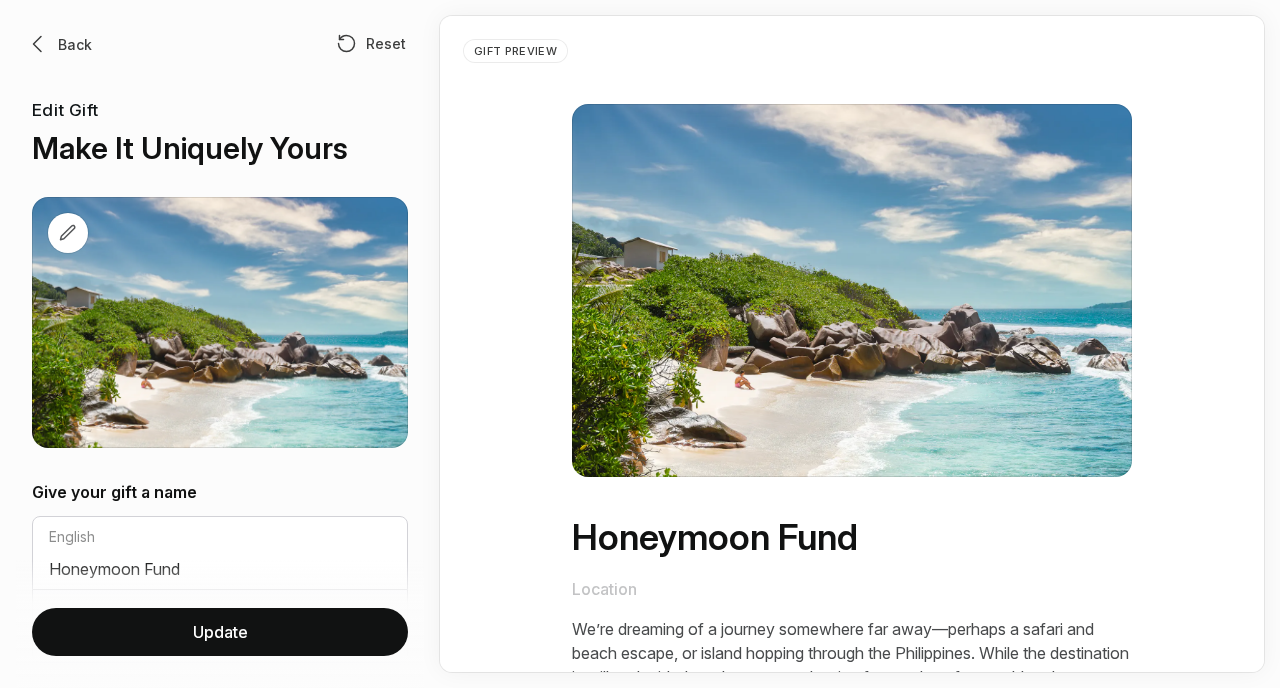 click at bounding box center (38, 44) 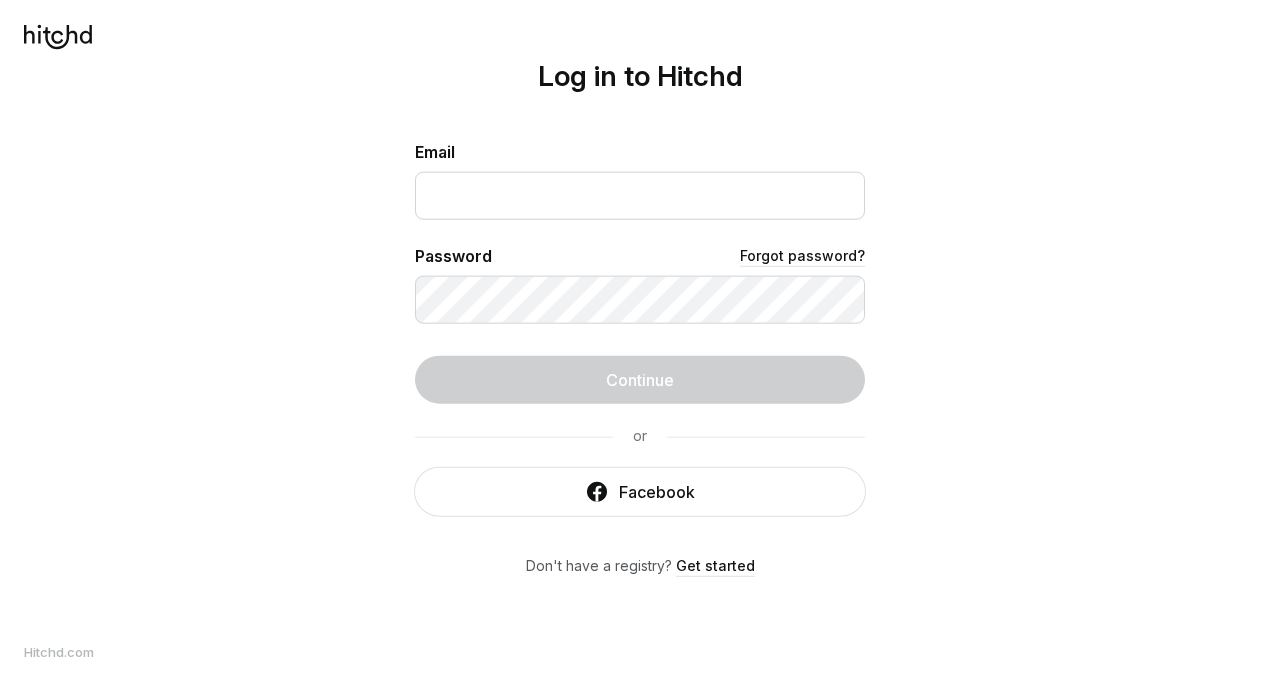 scroll, scrollTop: 0, scrollLeft: 0, axis: both 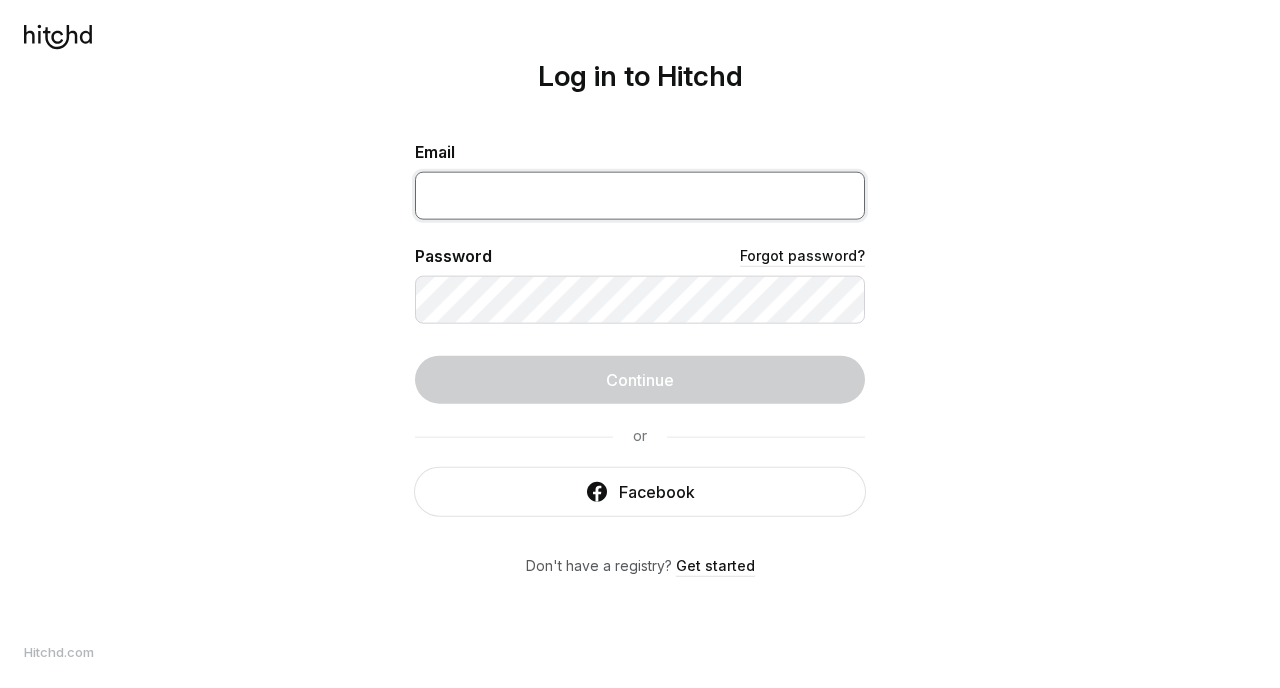 click at bounding box center [640, 196] 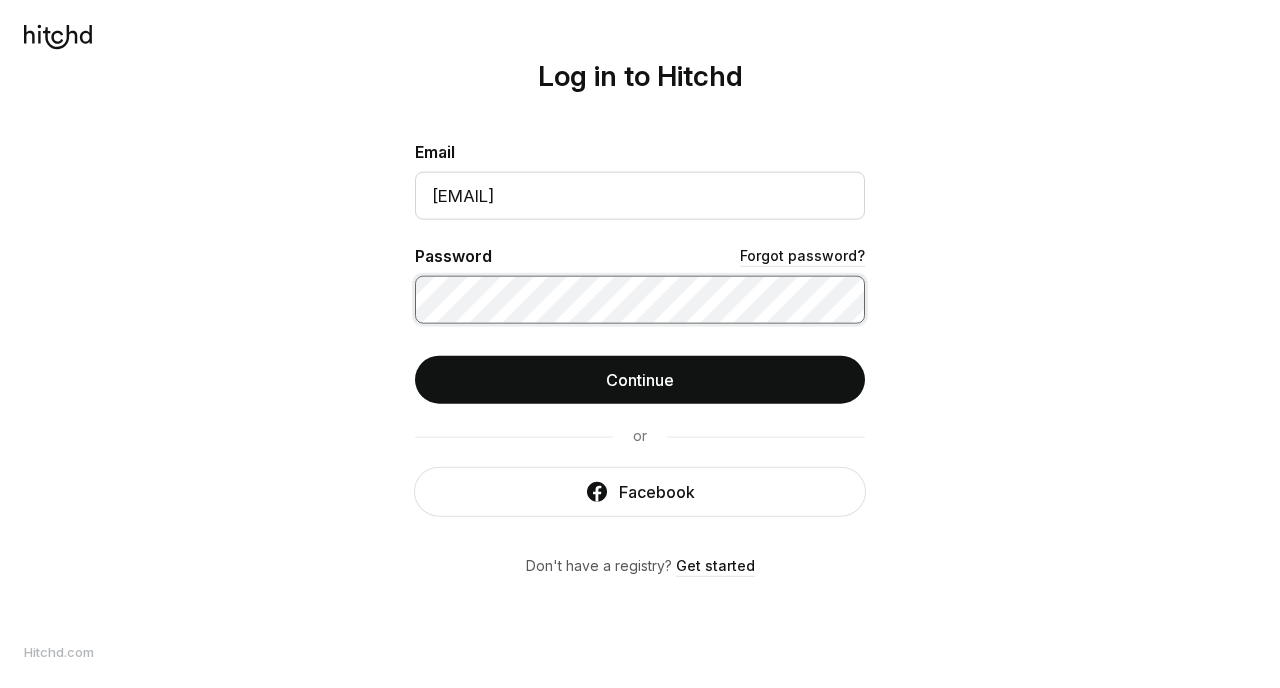 click on "Continue" at bounding box center [640, 380] 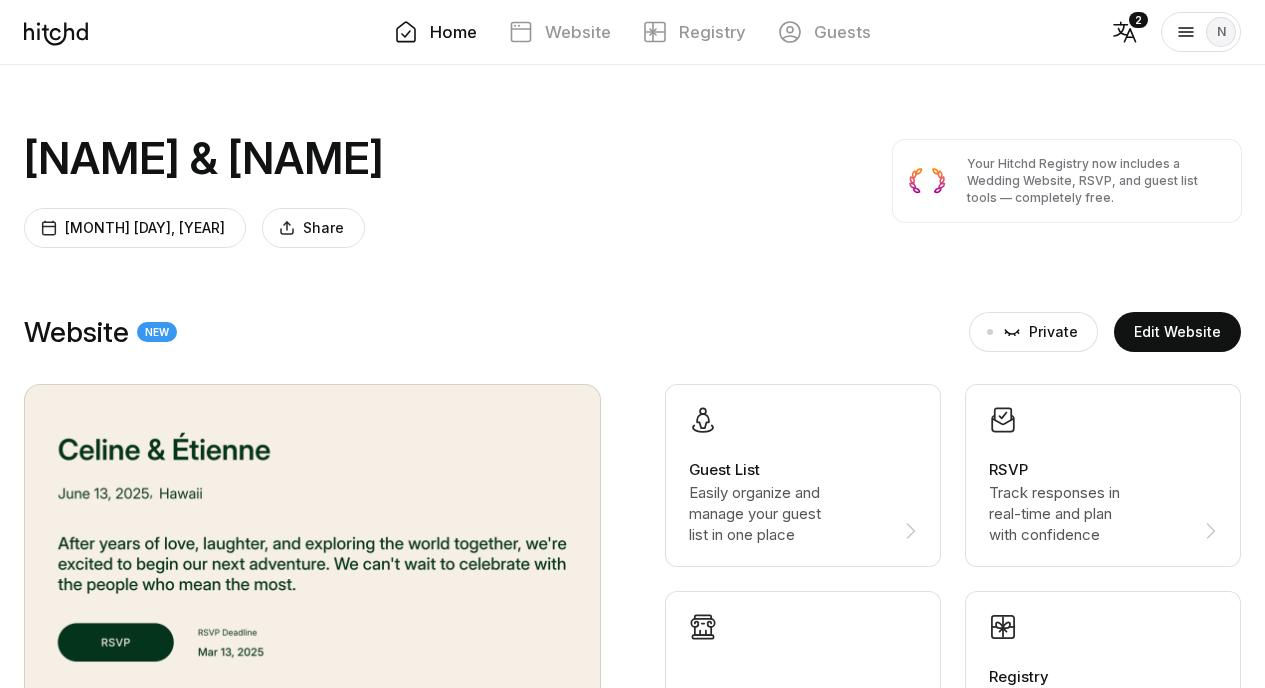 click on "[MONTH] [DAY], [YEAR]" at bounding box center [145, 228] 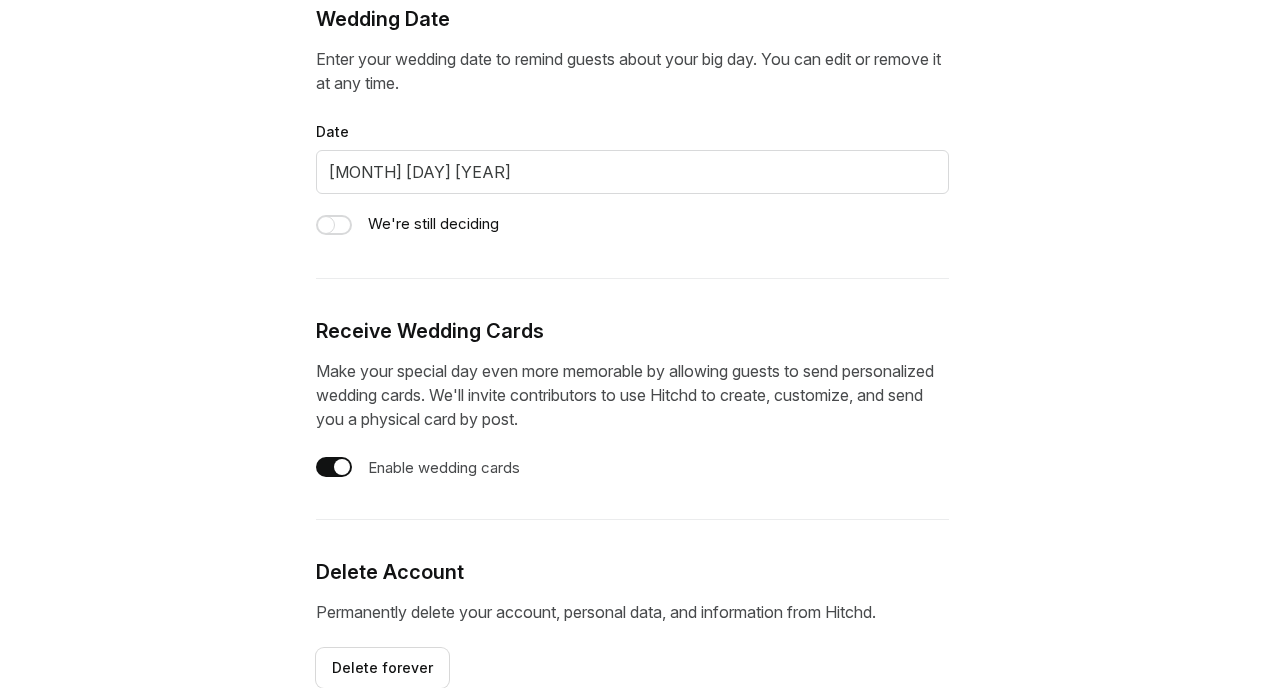 scroll, scrollTop: 1261, scrollLeft: 0, axis: vertical 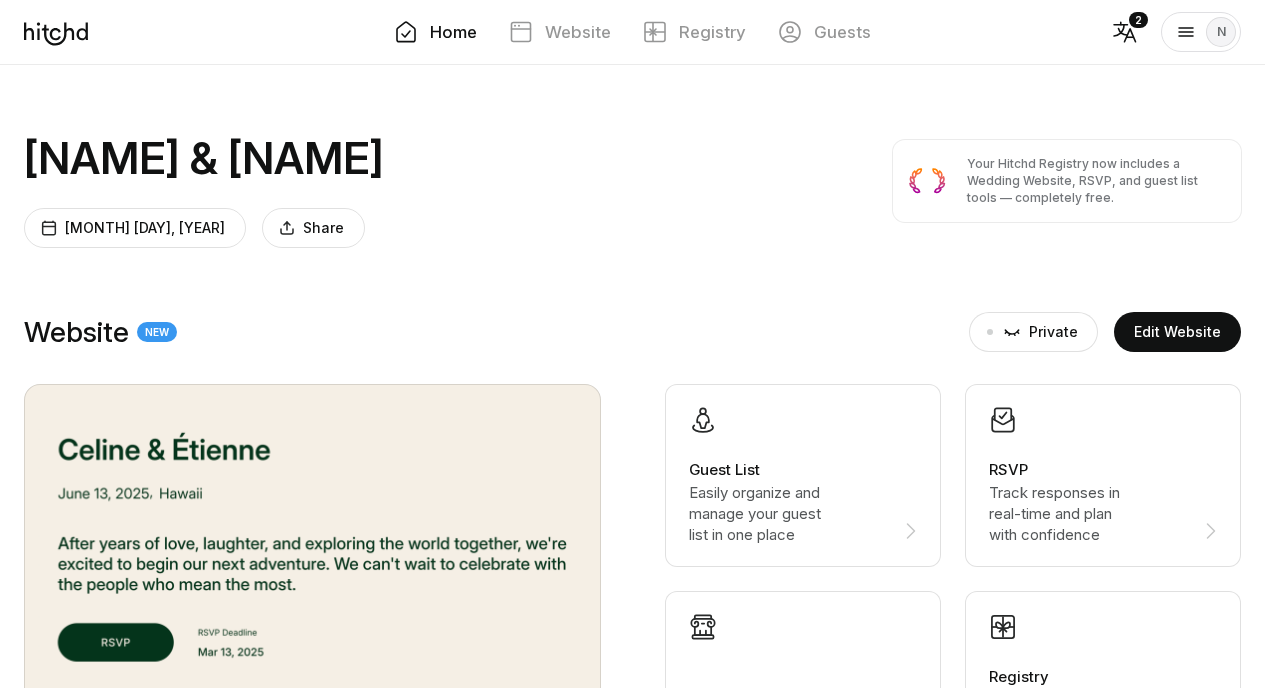 click on "Share" at bounding box center (135, 228) 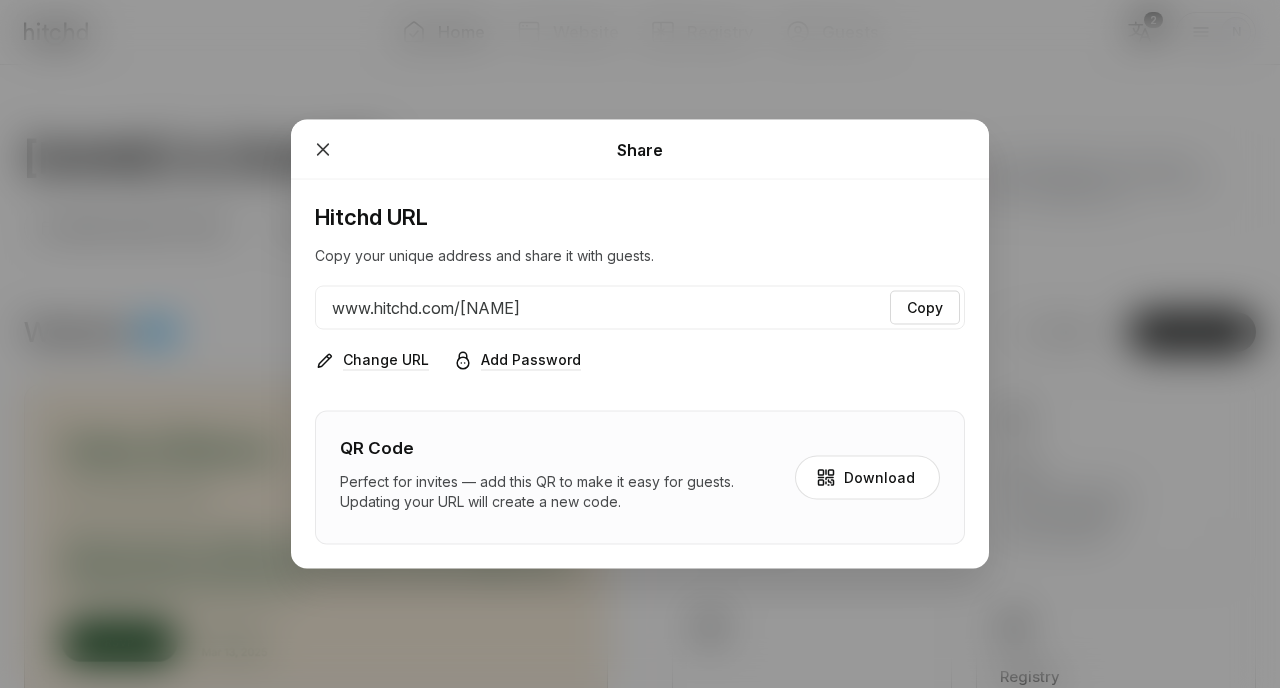 click on "Hitchd URL
Copy your unique address and share it with guests.
www.hitchd.com/[NAME]
Copy
Change URL
Add Password
QR Code
Perfect for invites — add this QR to make it easy for guests. Updating your URL will create a new code.
Download" at bounding box center [640, 374] 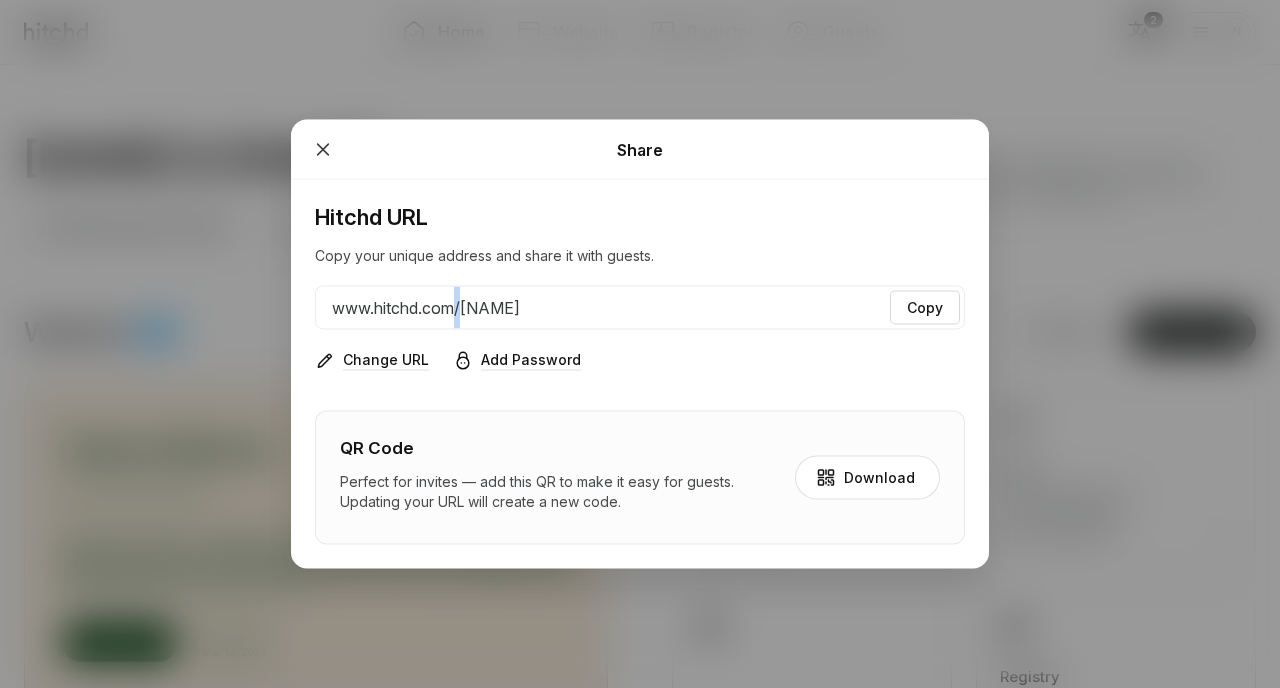 click on "www.hitchd.com/[NAME]" at bounding box center (426, 308) 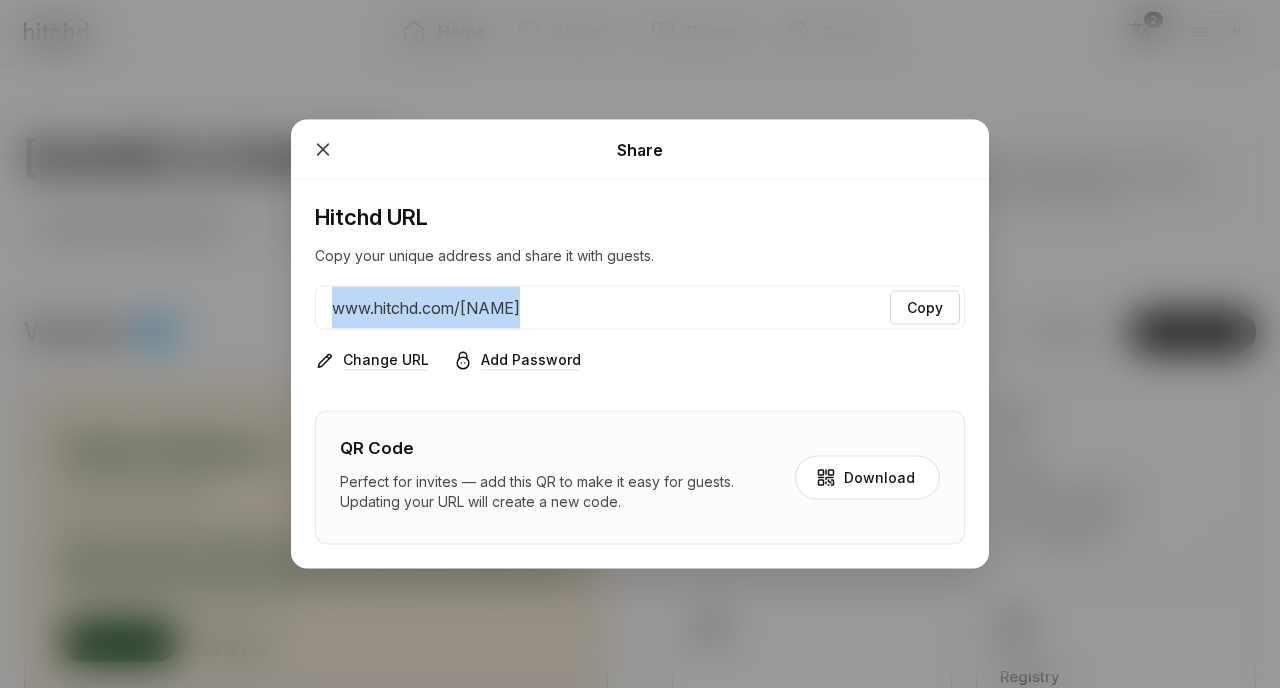 click on "www.hitchd.com/[NAME]" at bounding box center (426, 308) 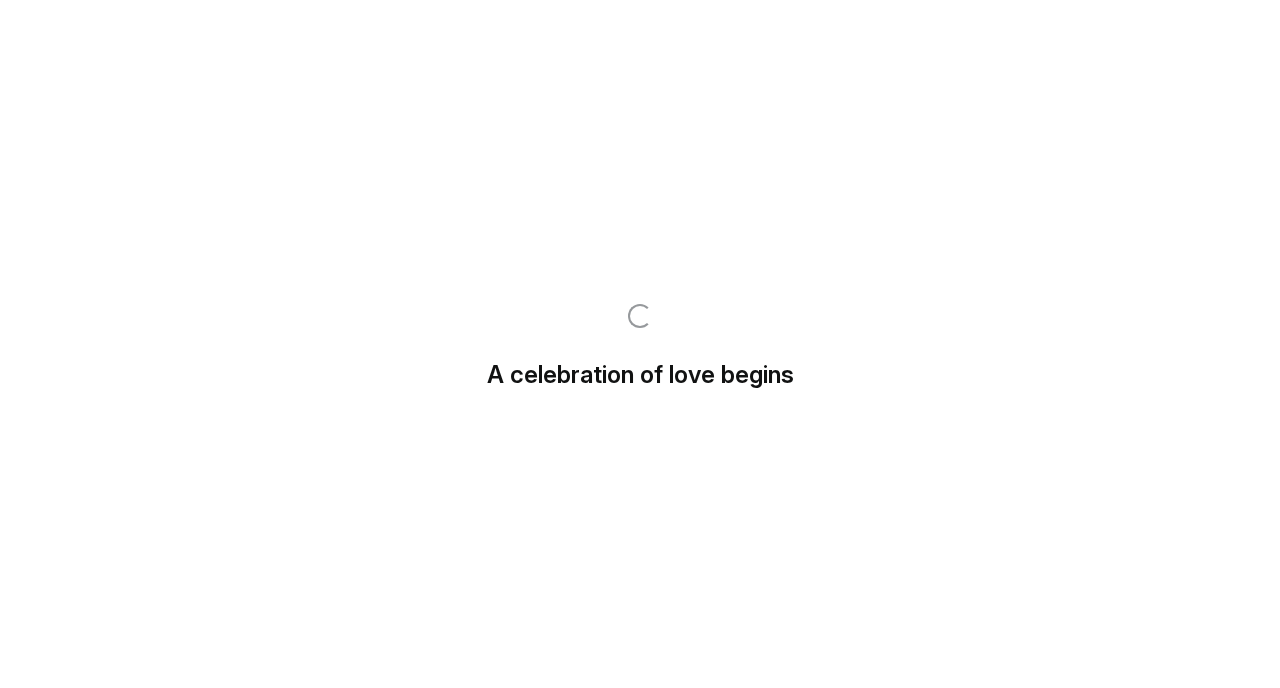 scroll, scrollTop: 0, scrollLeft: 0, axis: both 